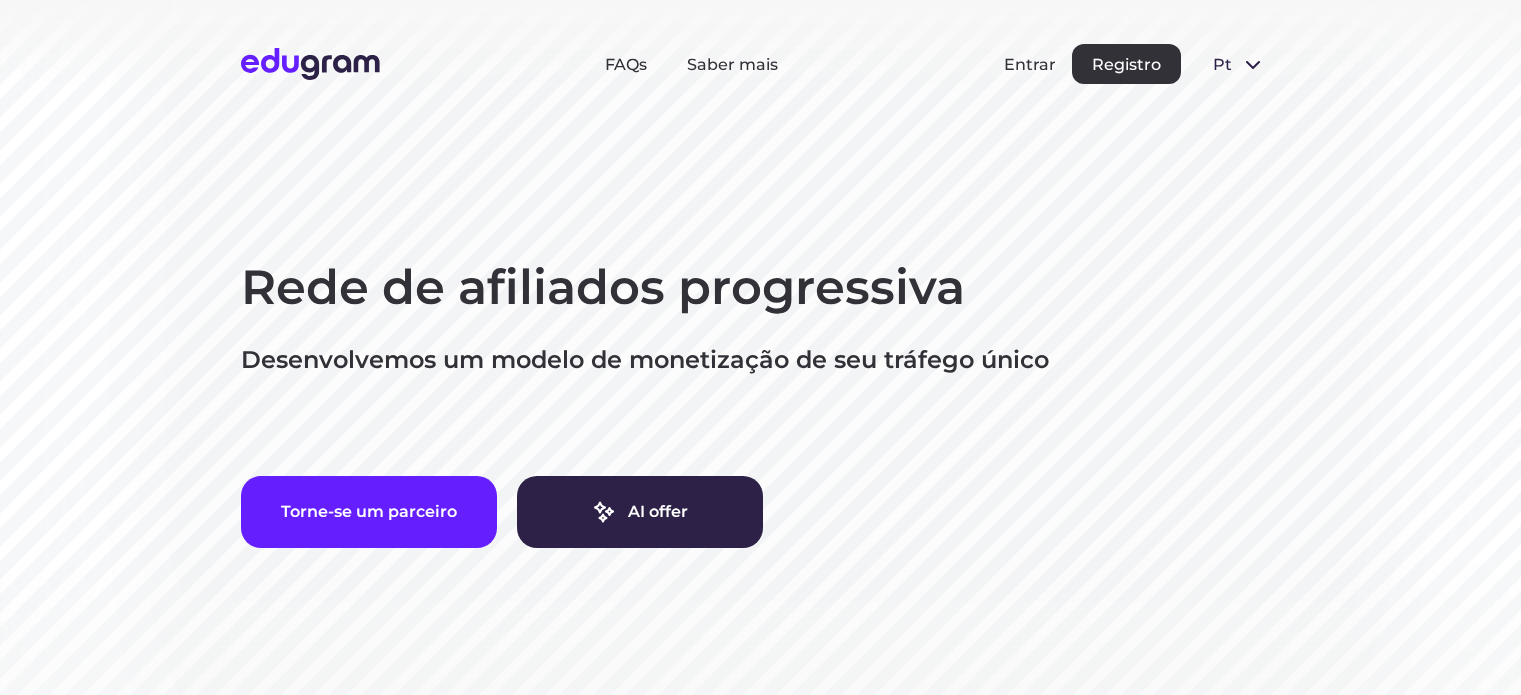 scroll, scrollTop: 0, scrollLeft: 0, axis: both 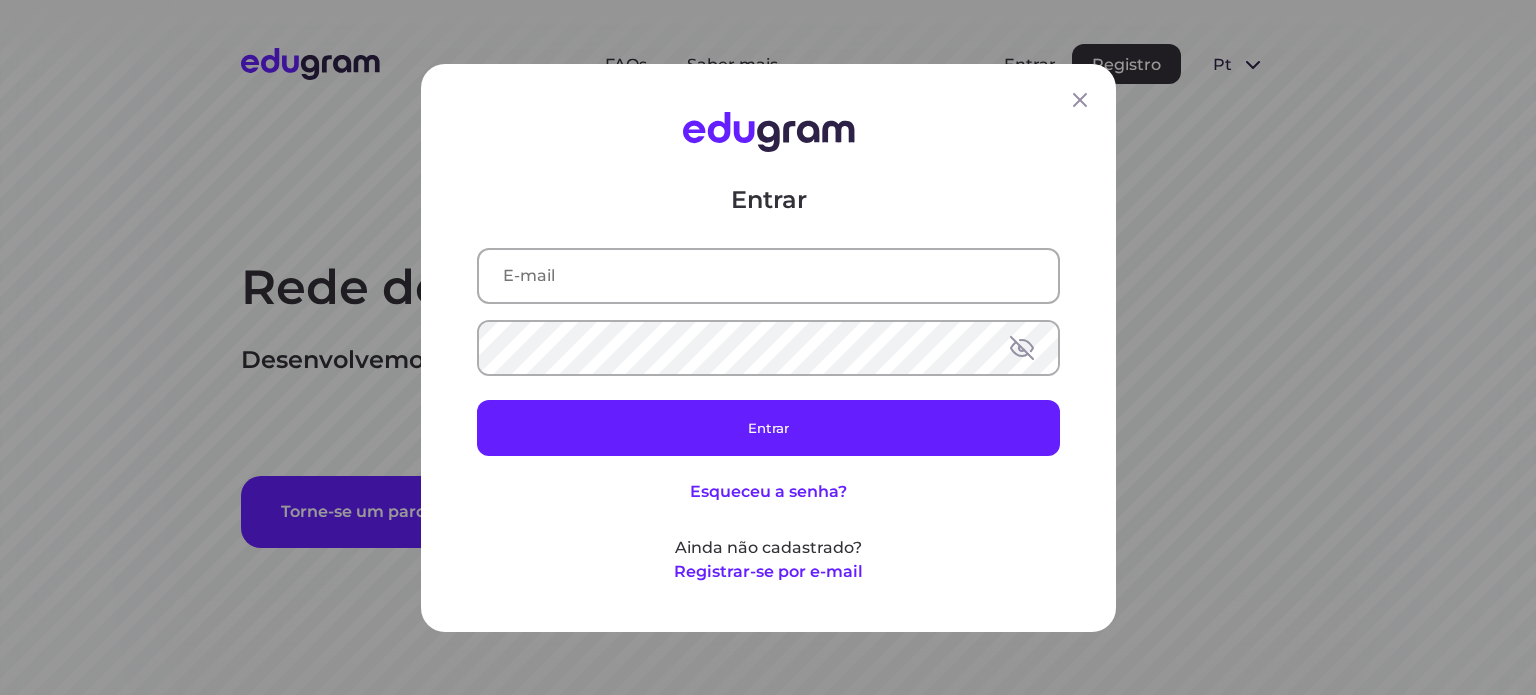 type 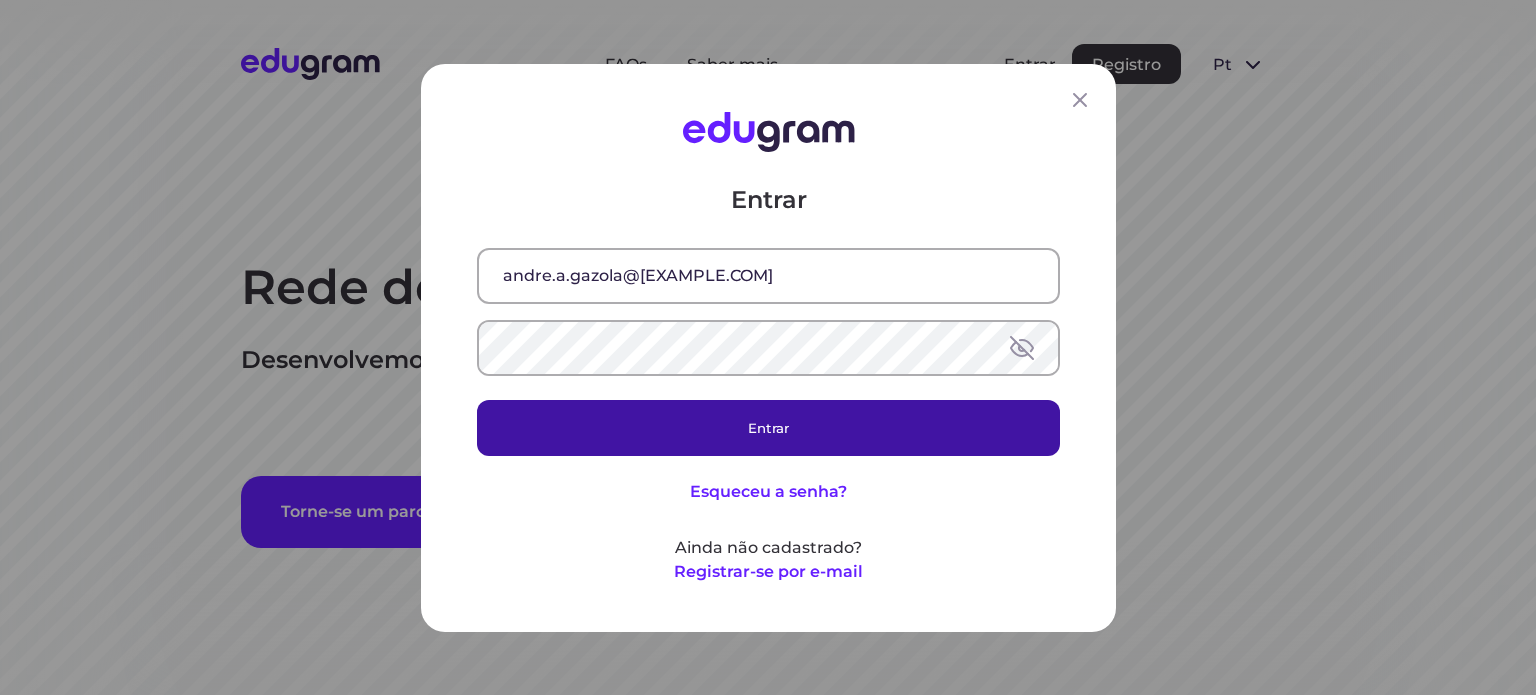 click on "Entrar" at bounding box center (768, 427) 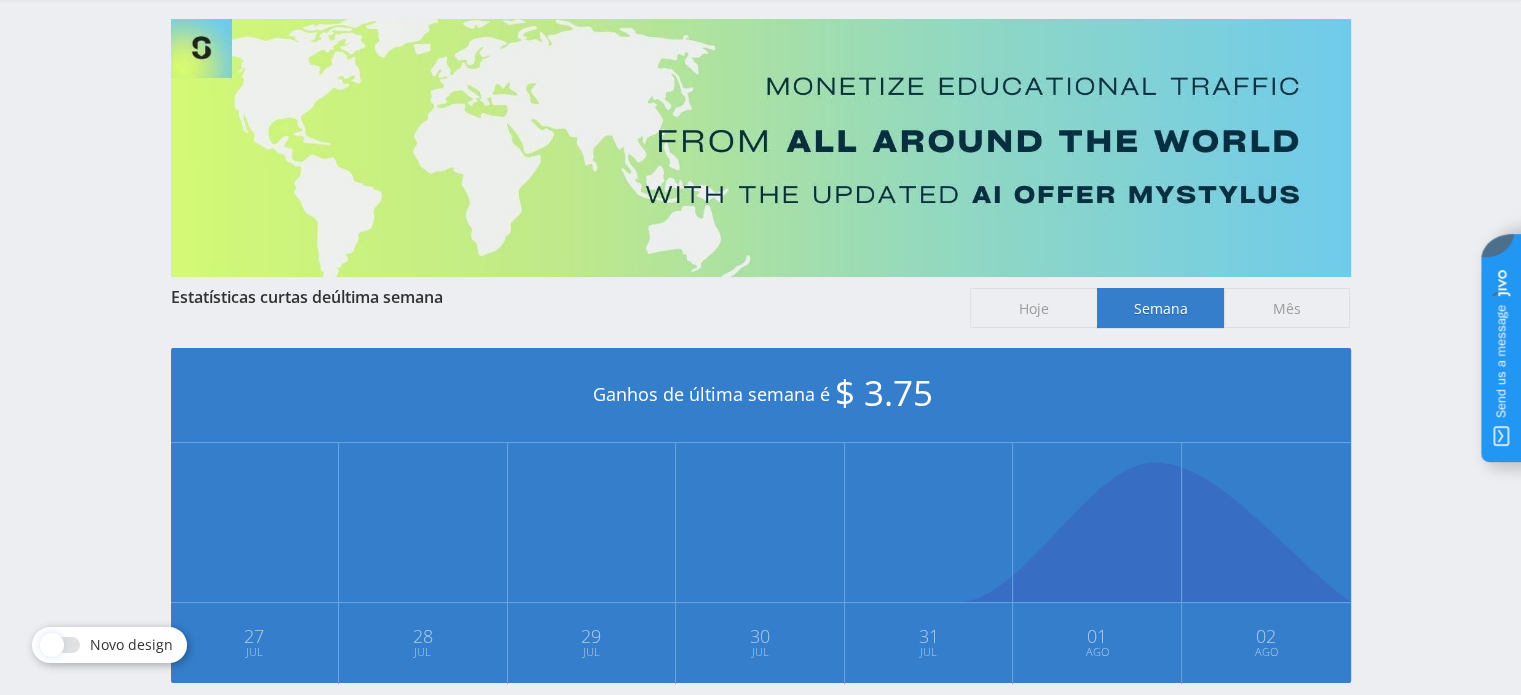 scroll, scrollTop: 0, scrollLeft: 0, axis: both 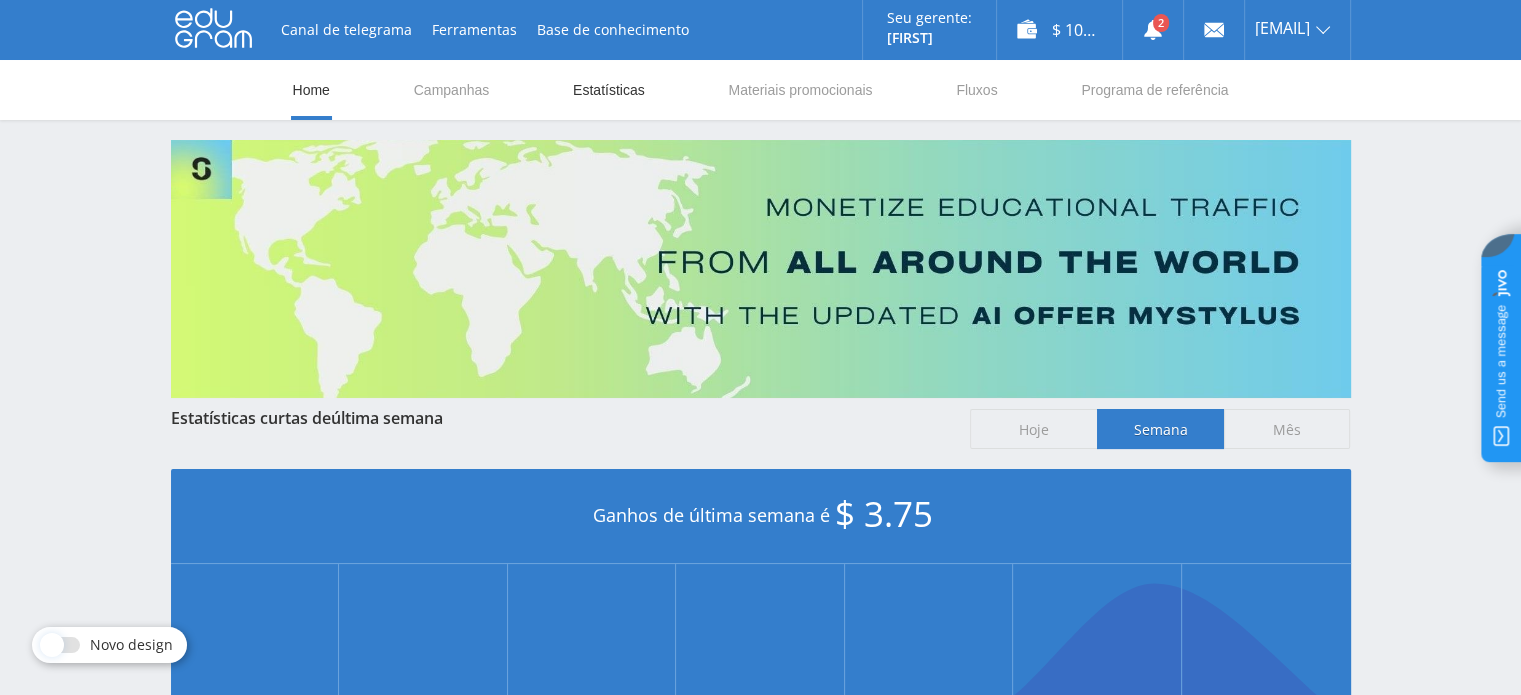 click on "Estatísticas" at bounding box center [609, 90] 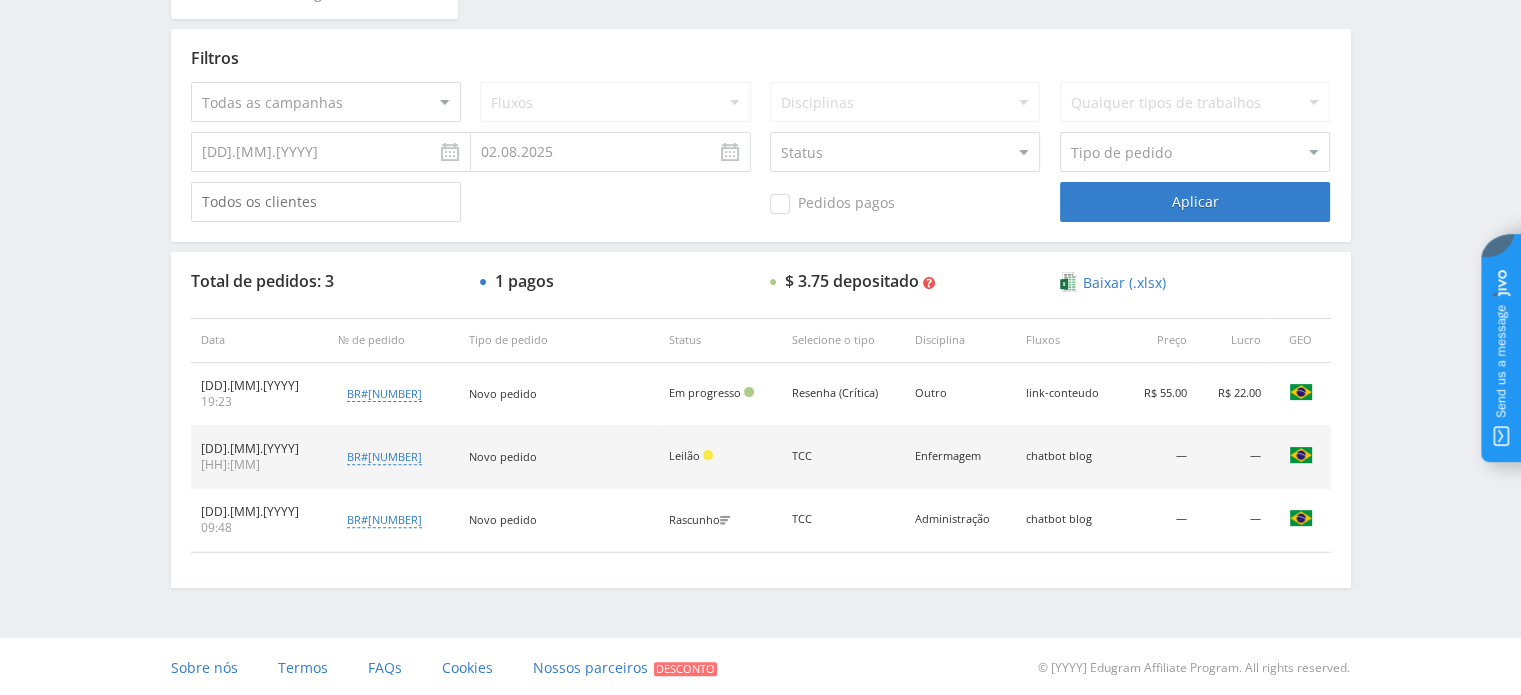 scroll, scrollTop: 0, scrollLeft: 0, axis: both 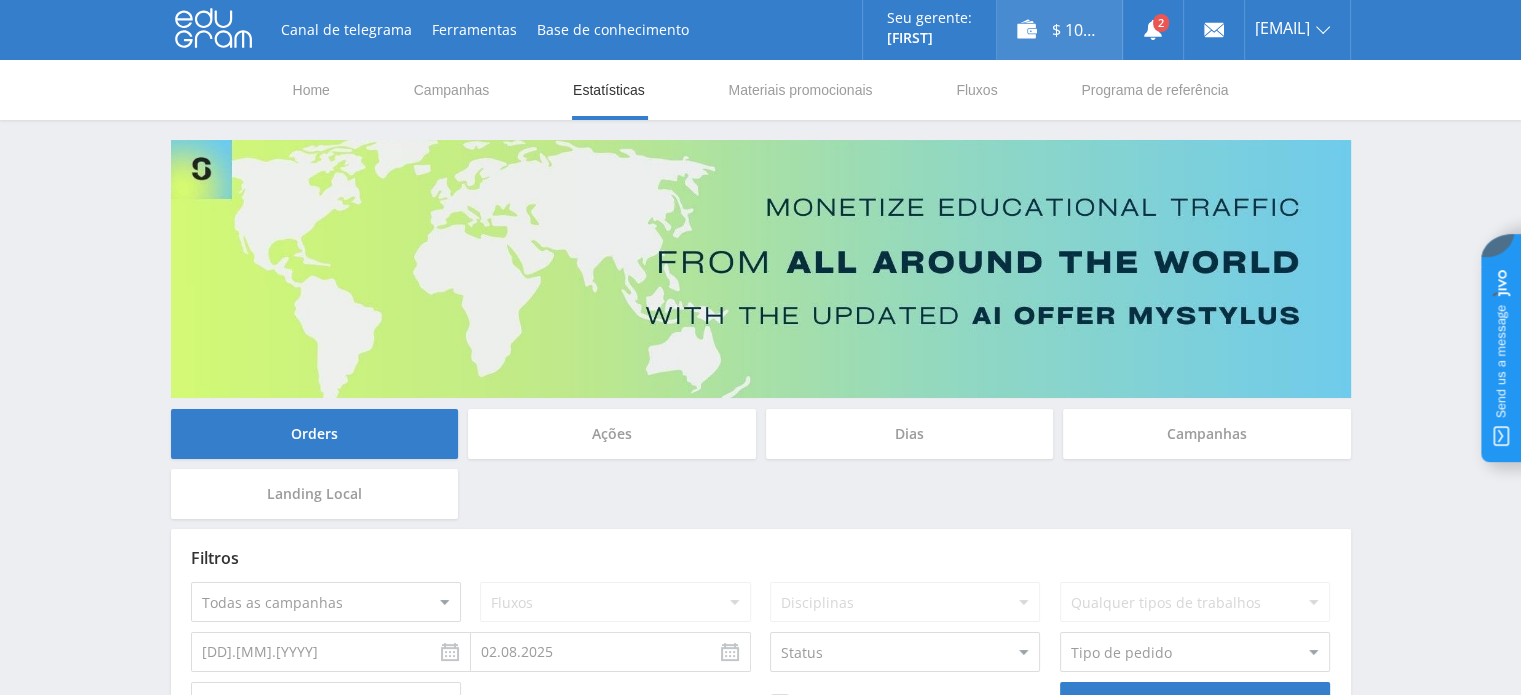 click on "$ 103.87" at bounding box center (1059, 30) 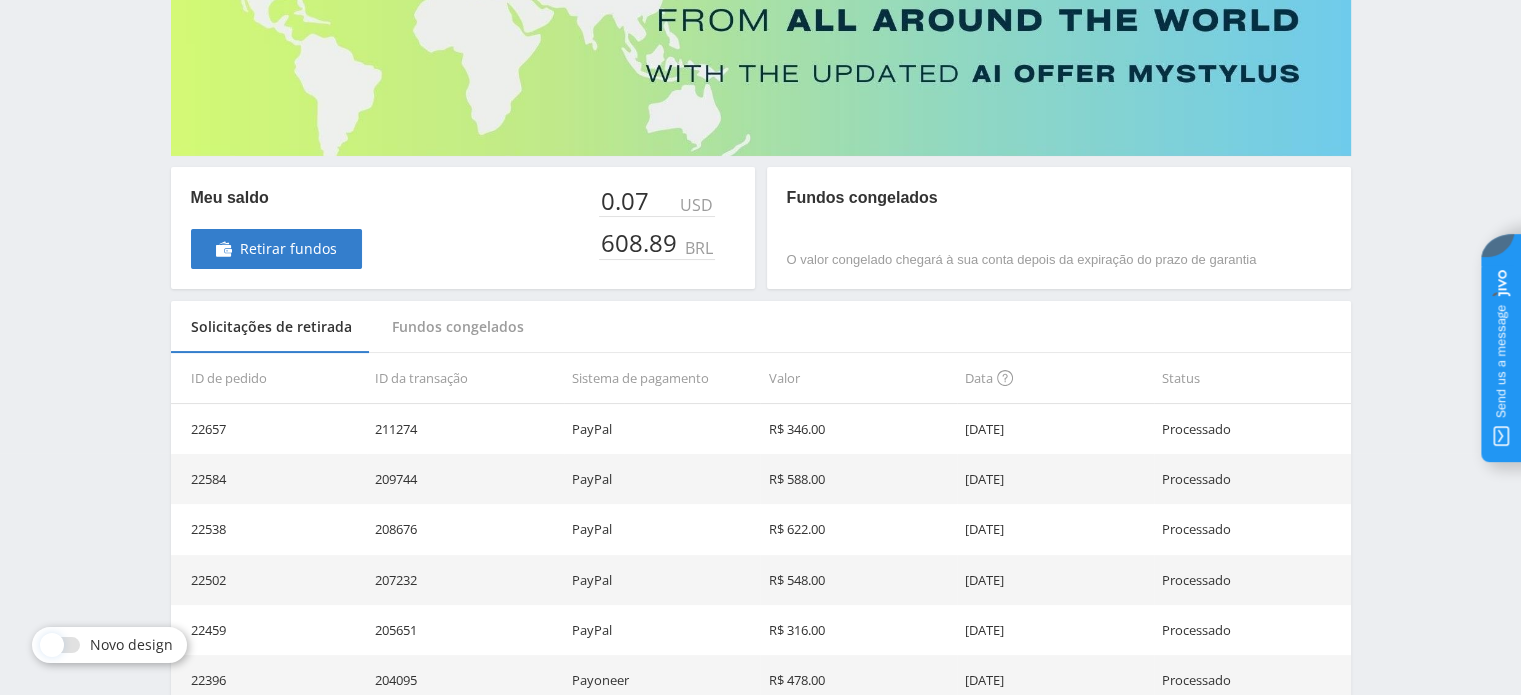 scroll, scrollTop: 250, scrollLeft: 0, axis: vertical 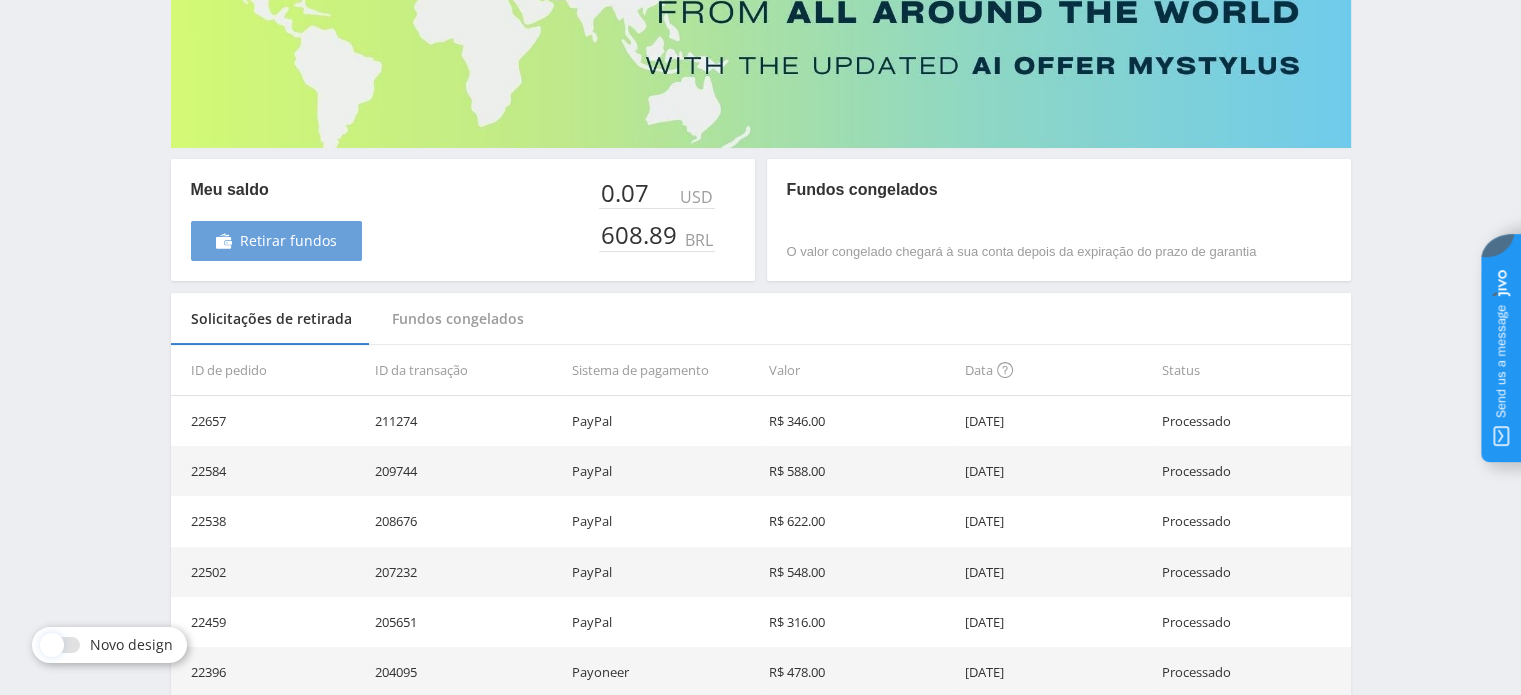 click on "Retirar fundos" at bounding box center (288, 241) 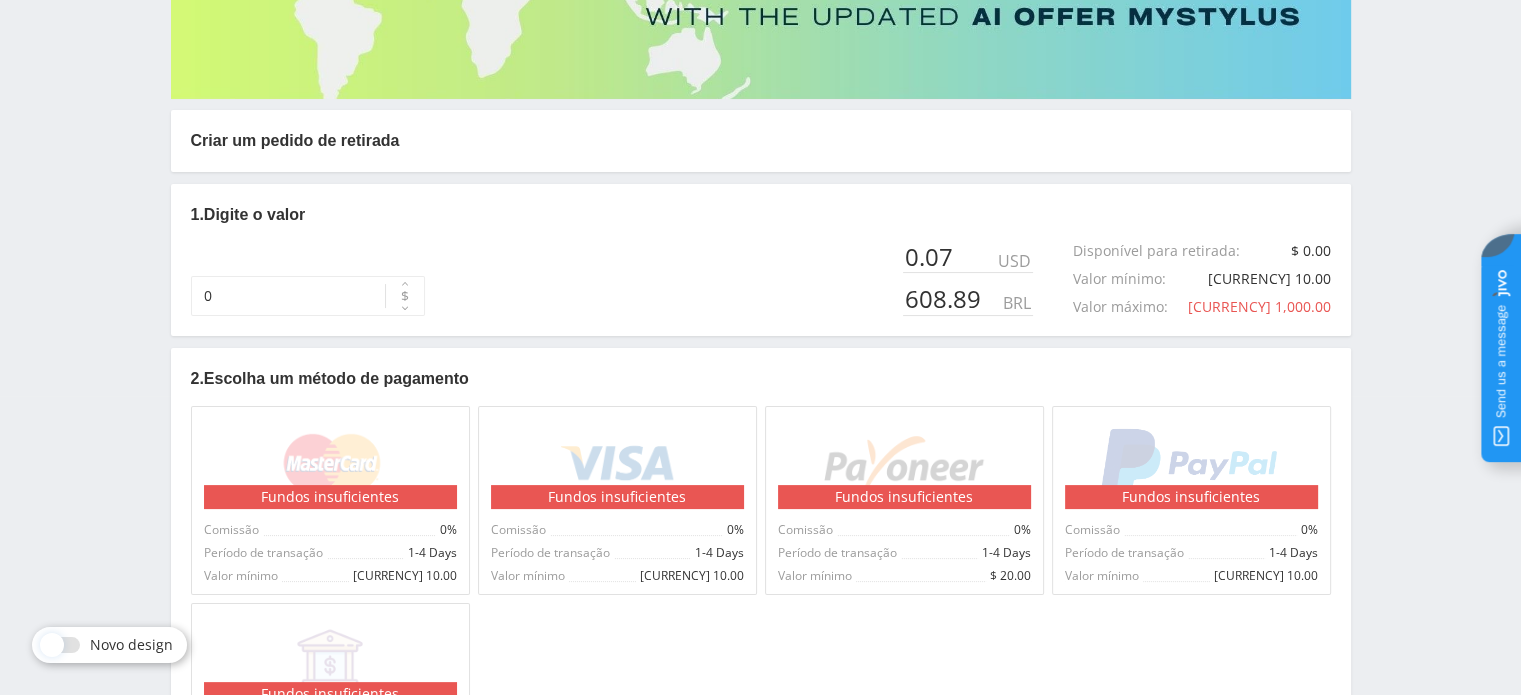 scroll, scrollTop: 300, scrollLeft: 0, axis: vertical 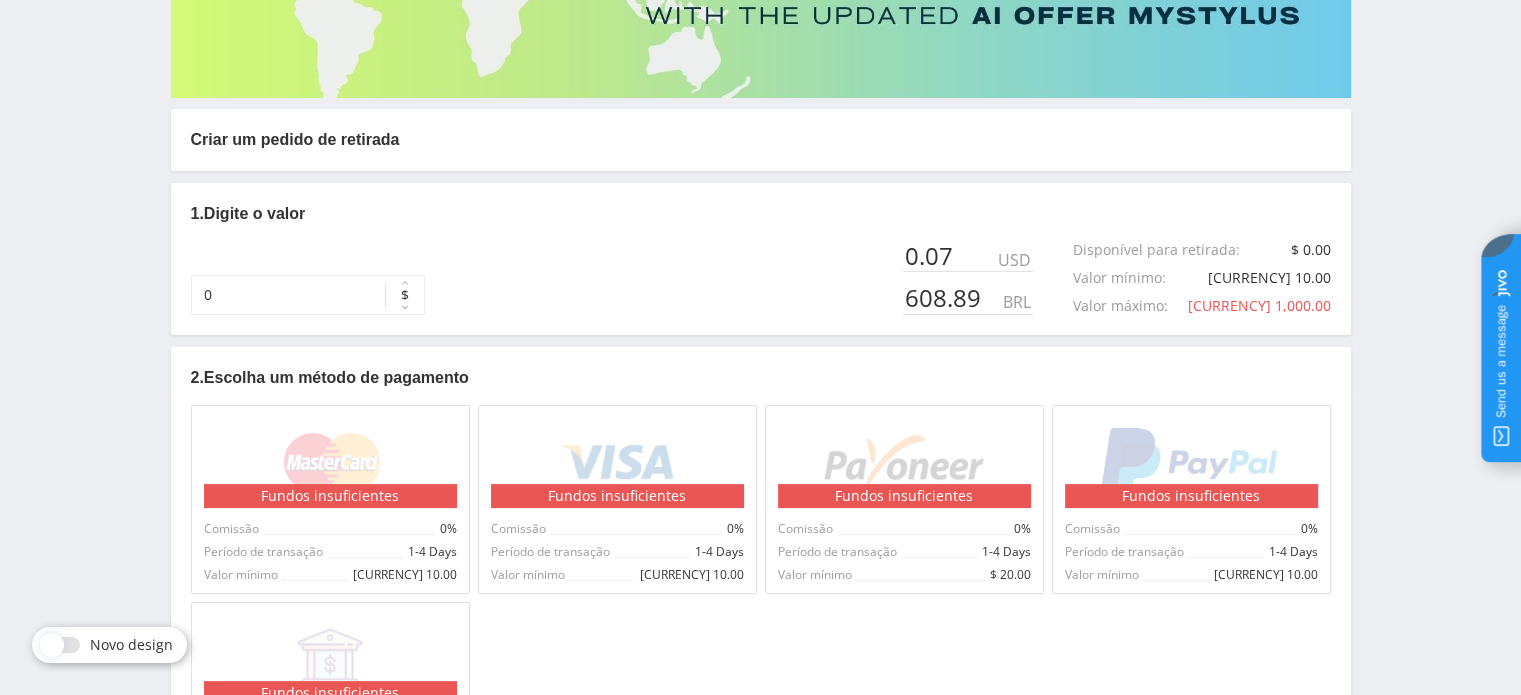 click on "$" at bounding box center (405, 295) 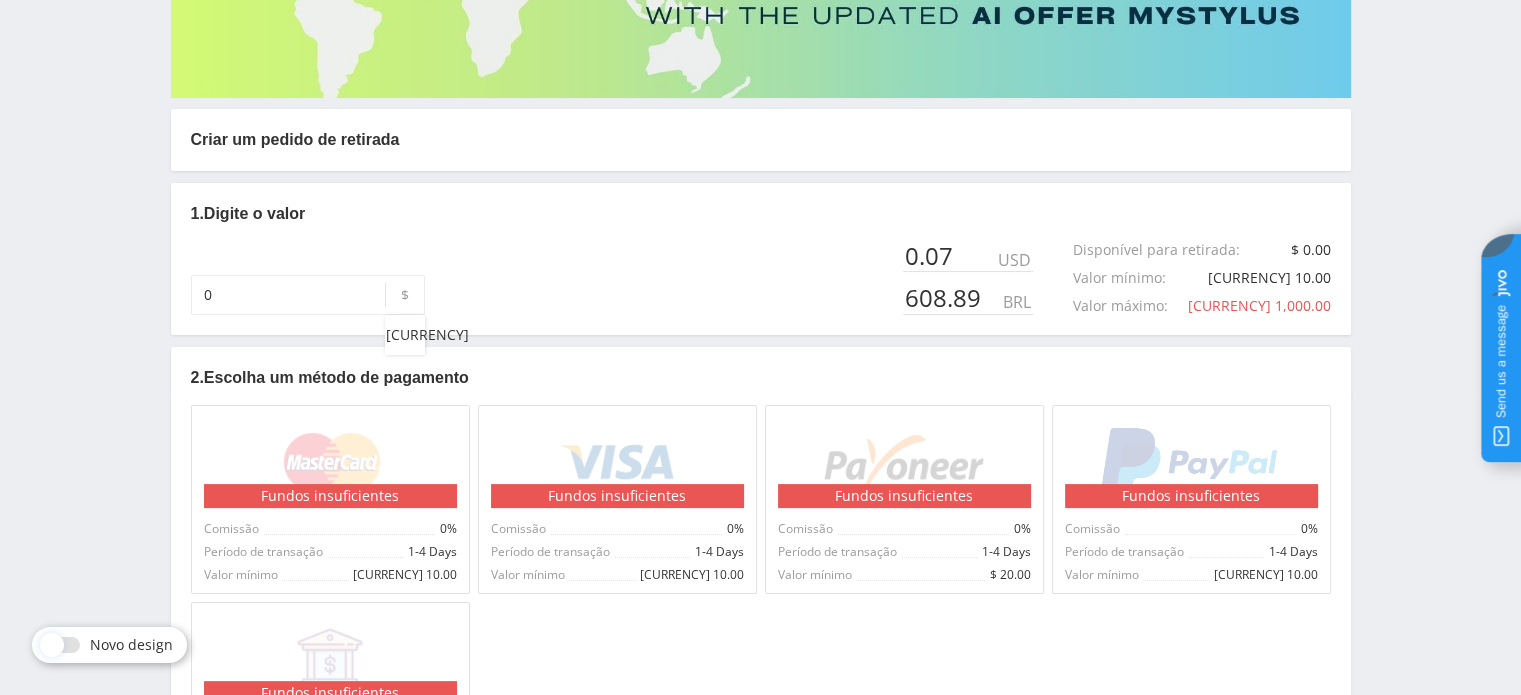 click on "R$" at bounding box center (405, 335) 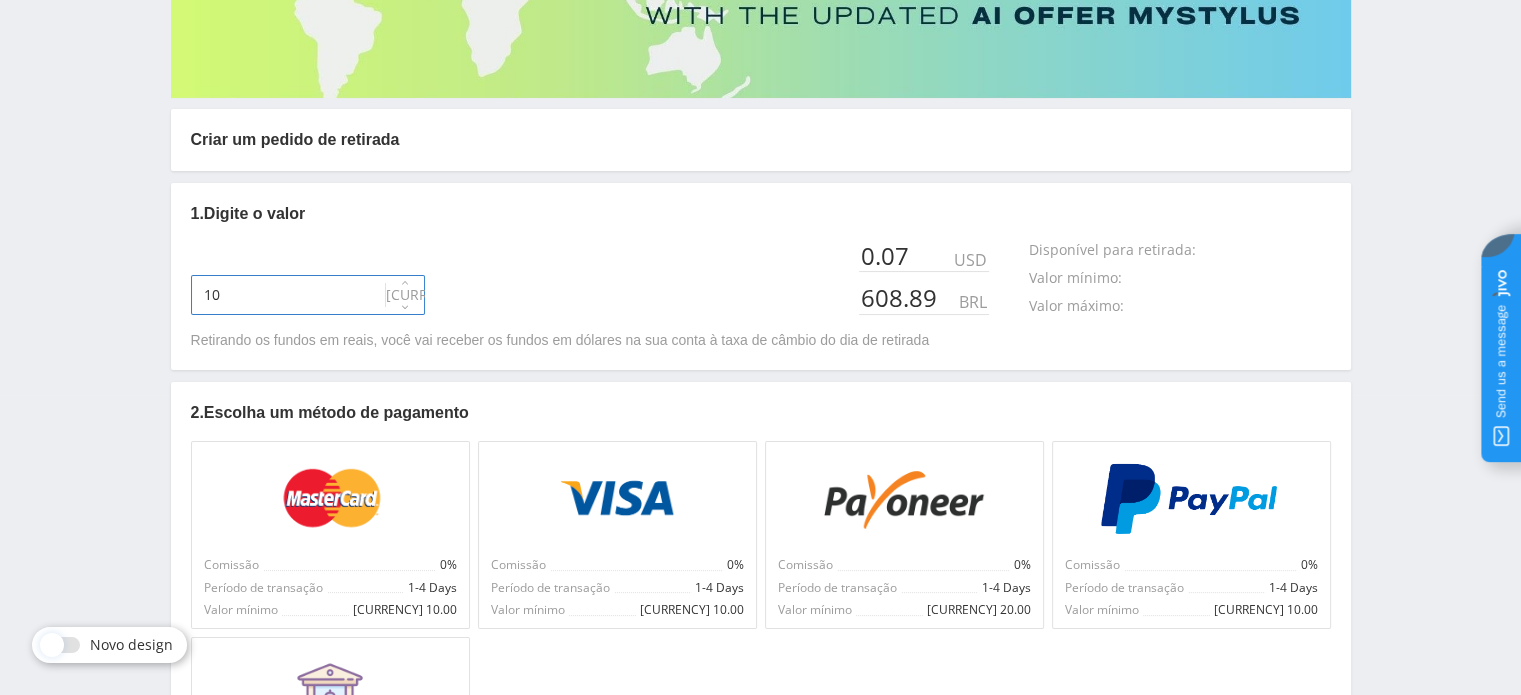 click on "10" at bounding box center (308, 295) 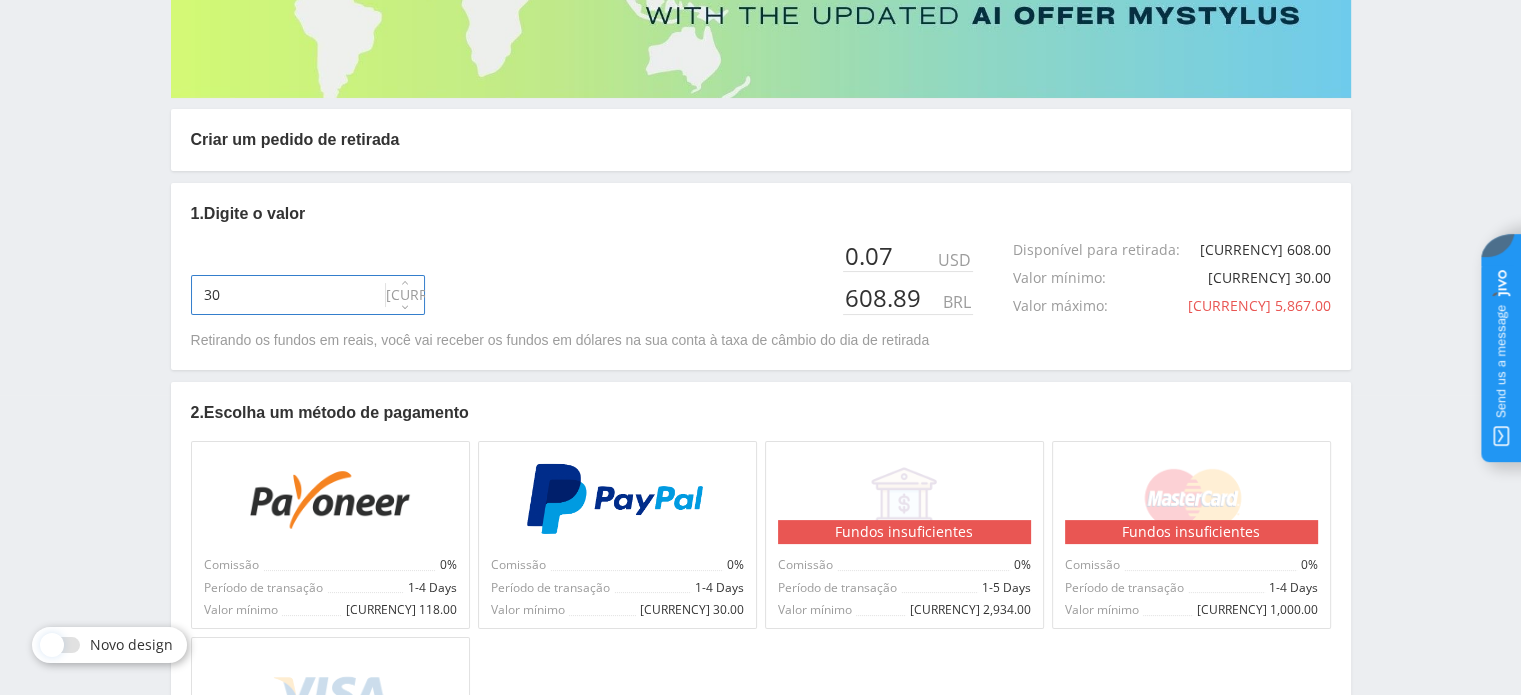 type on "3" 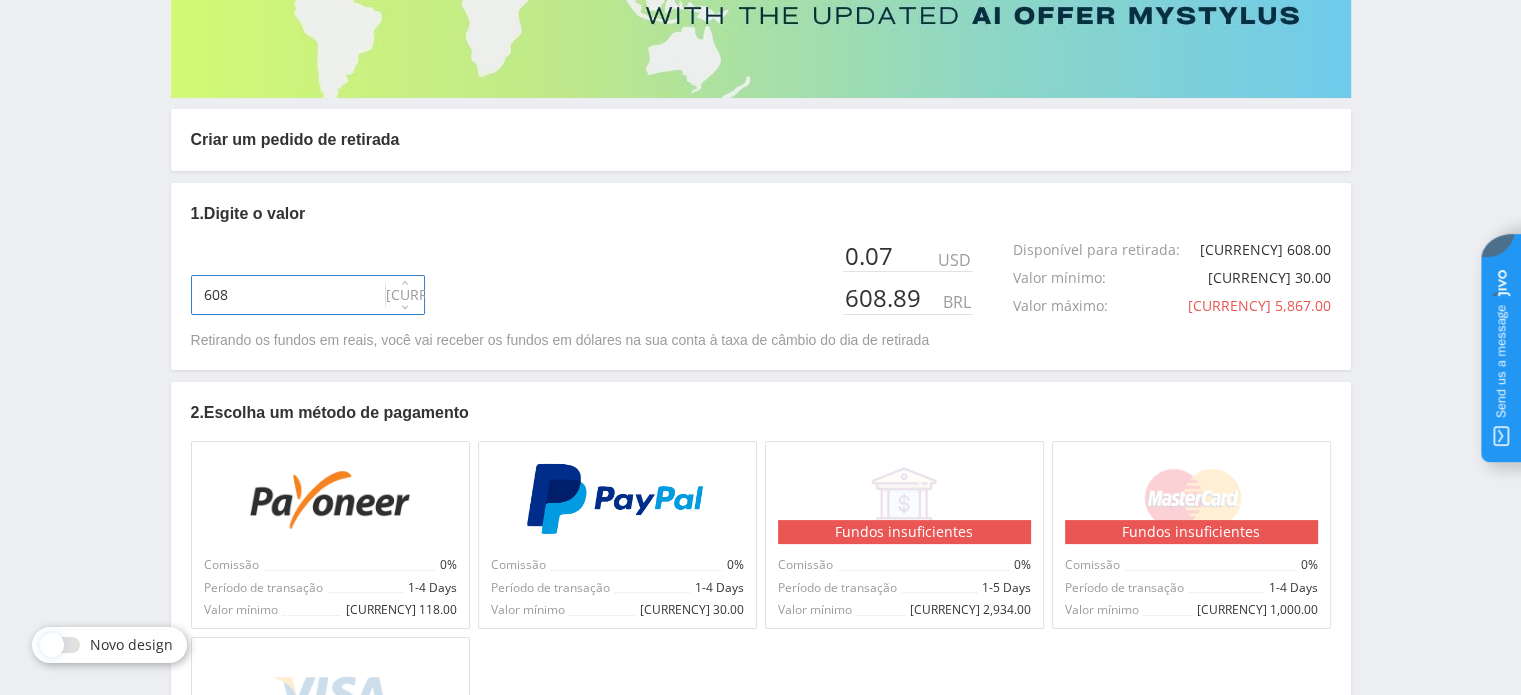 type on "608" 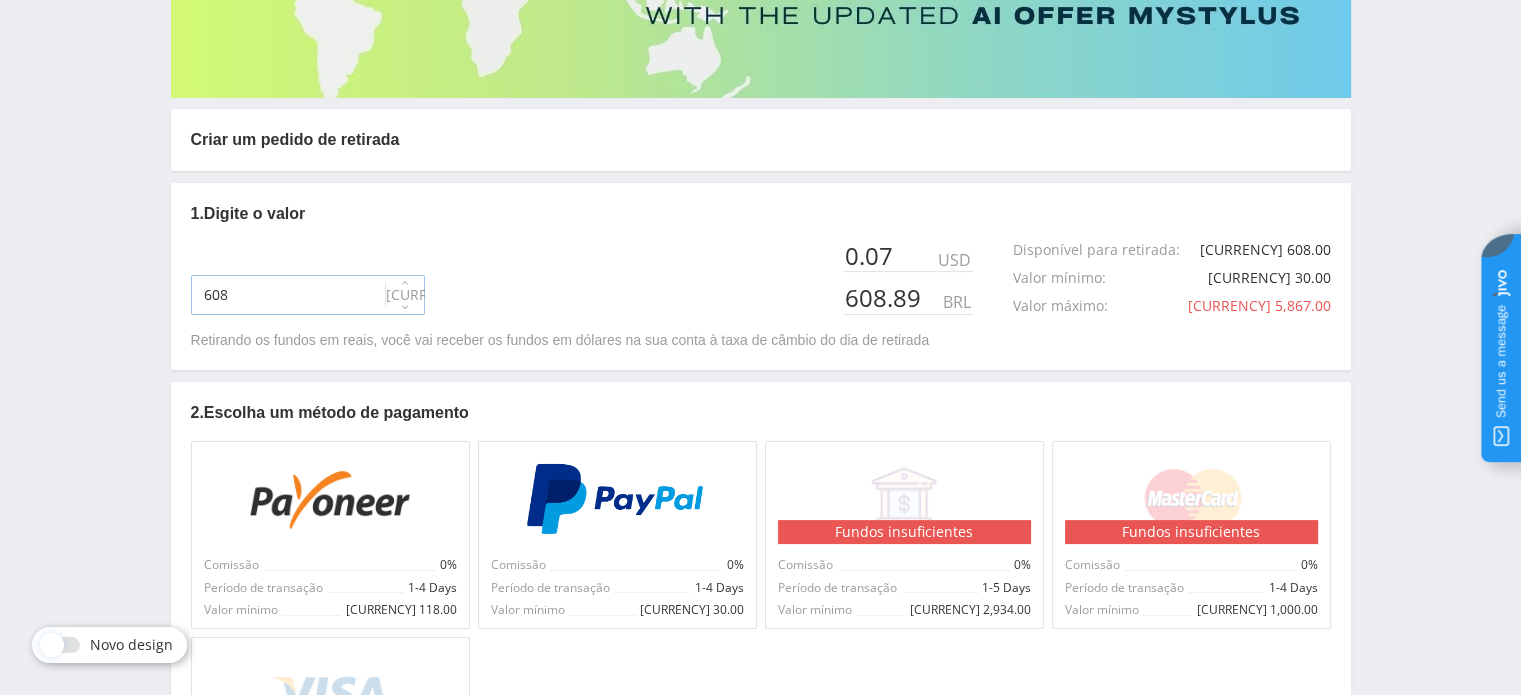 type 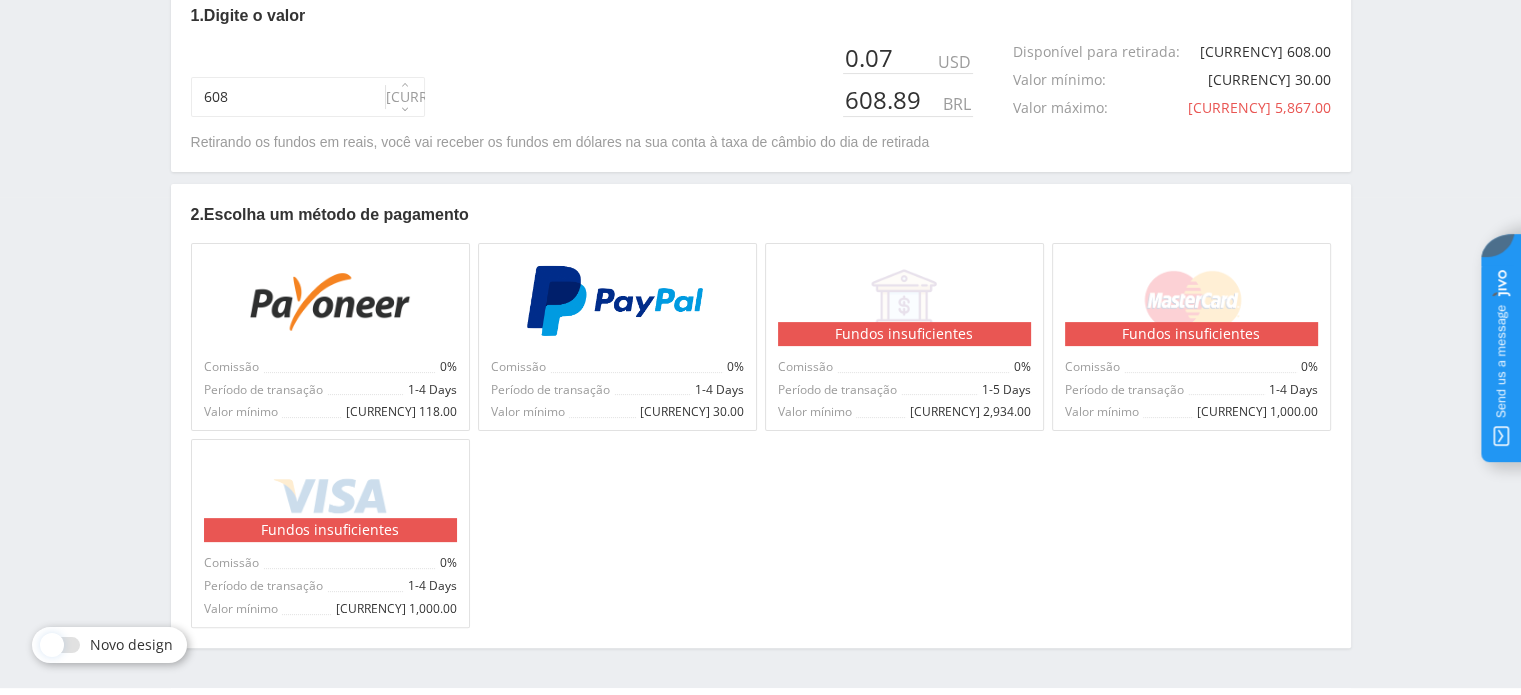 scroll, scrollTop: 500, scrollLeft: 0, axis: vertical 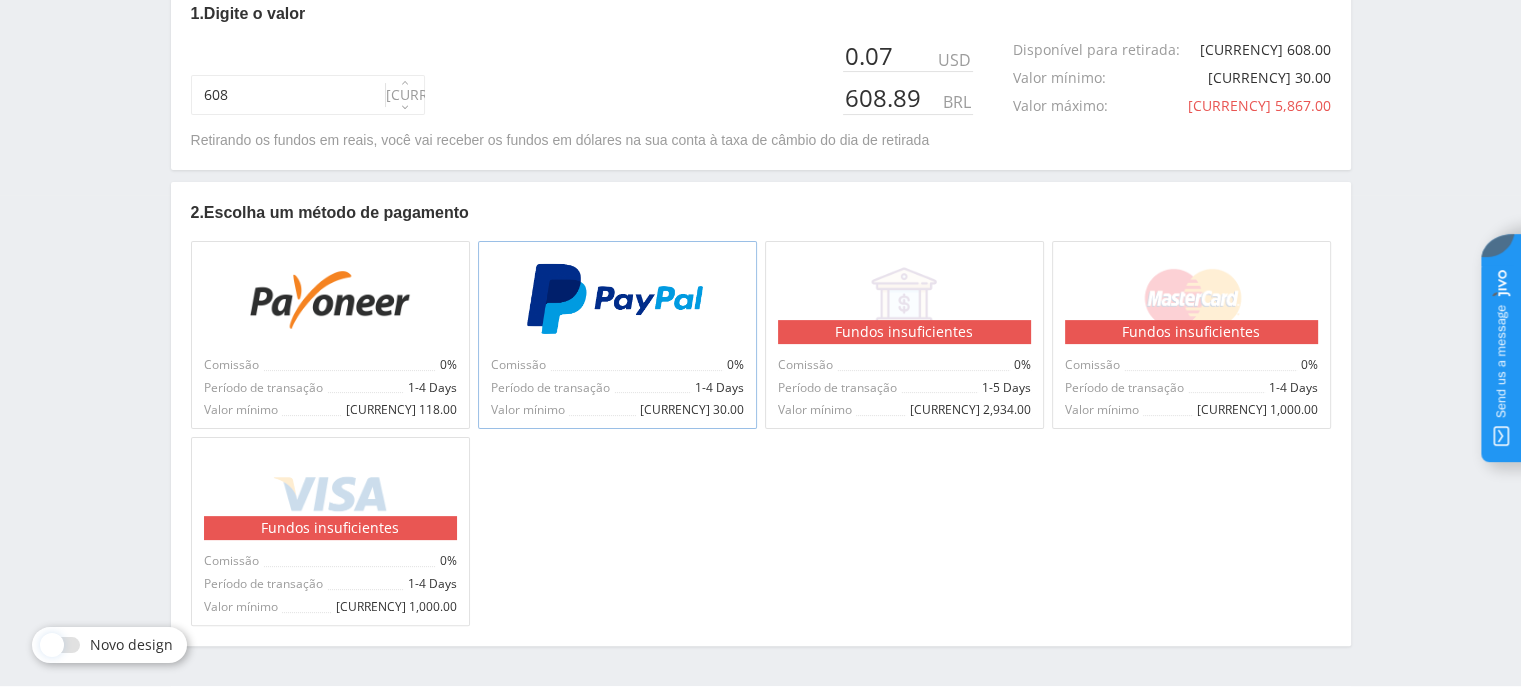 click at bounding box center (616, 299) 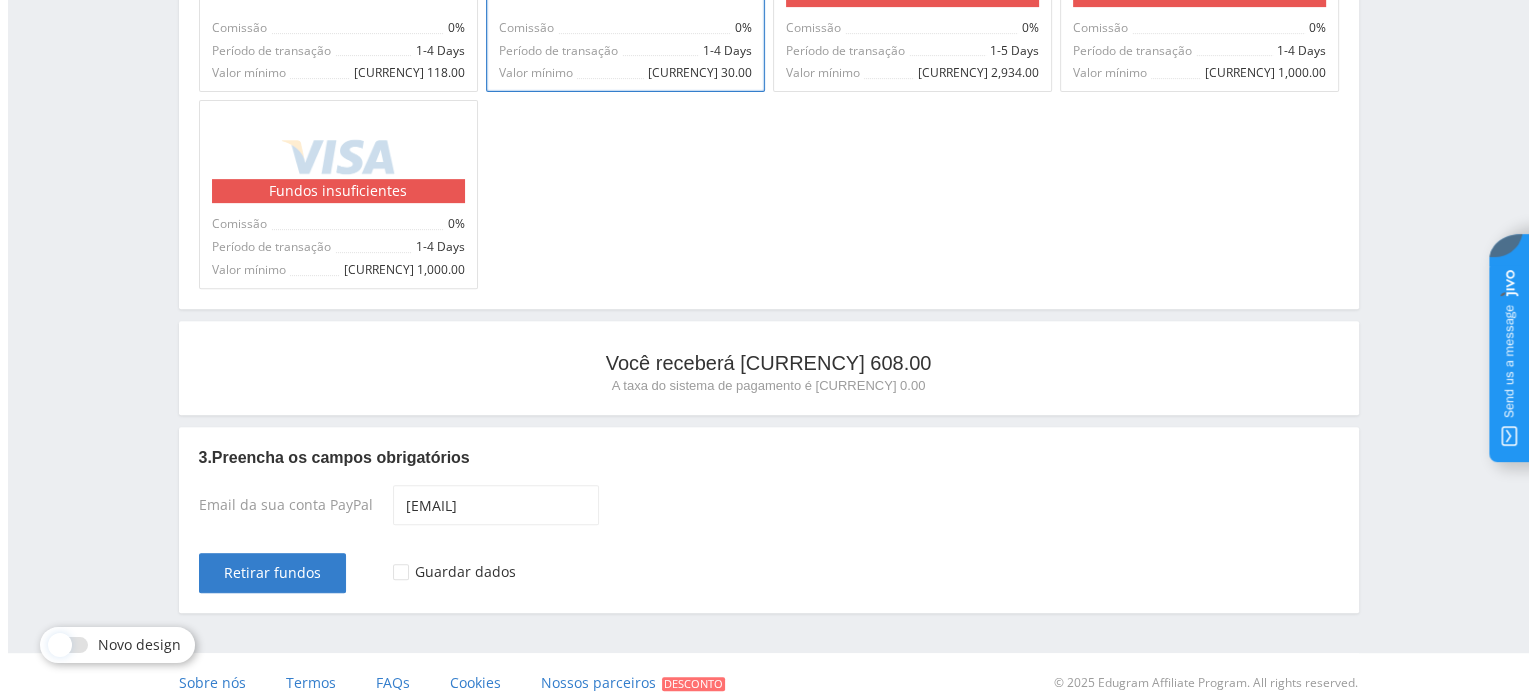 scroll, scrollTop: 852, scrollLeft: 0, axis: vertical 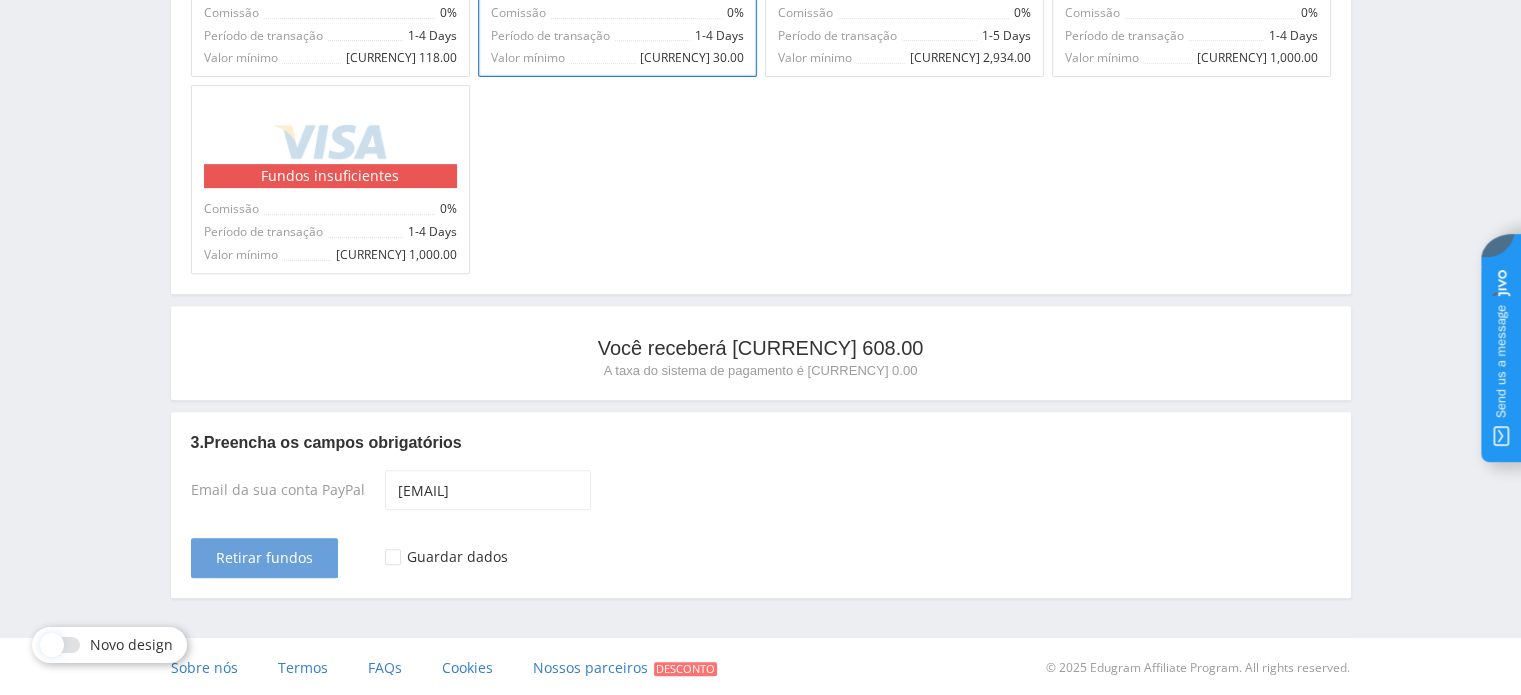 click on "Retirar fundos" at bounding box center (264, 558) 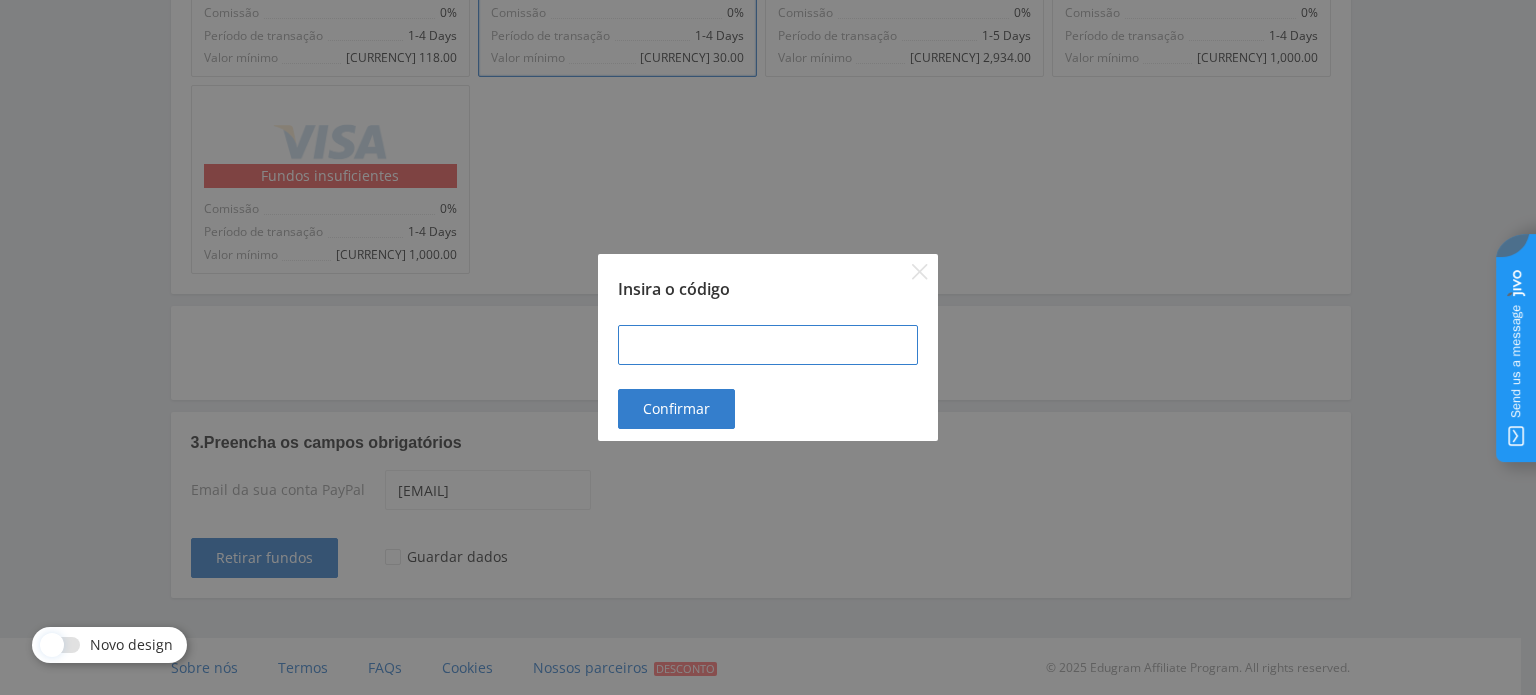 click at bounding box center (768, 345) 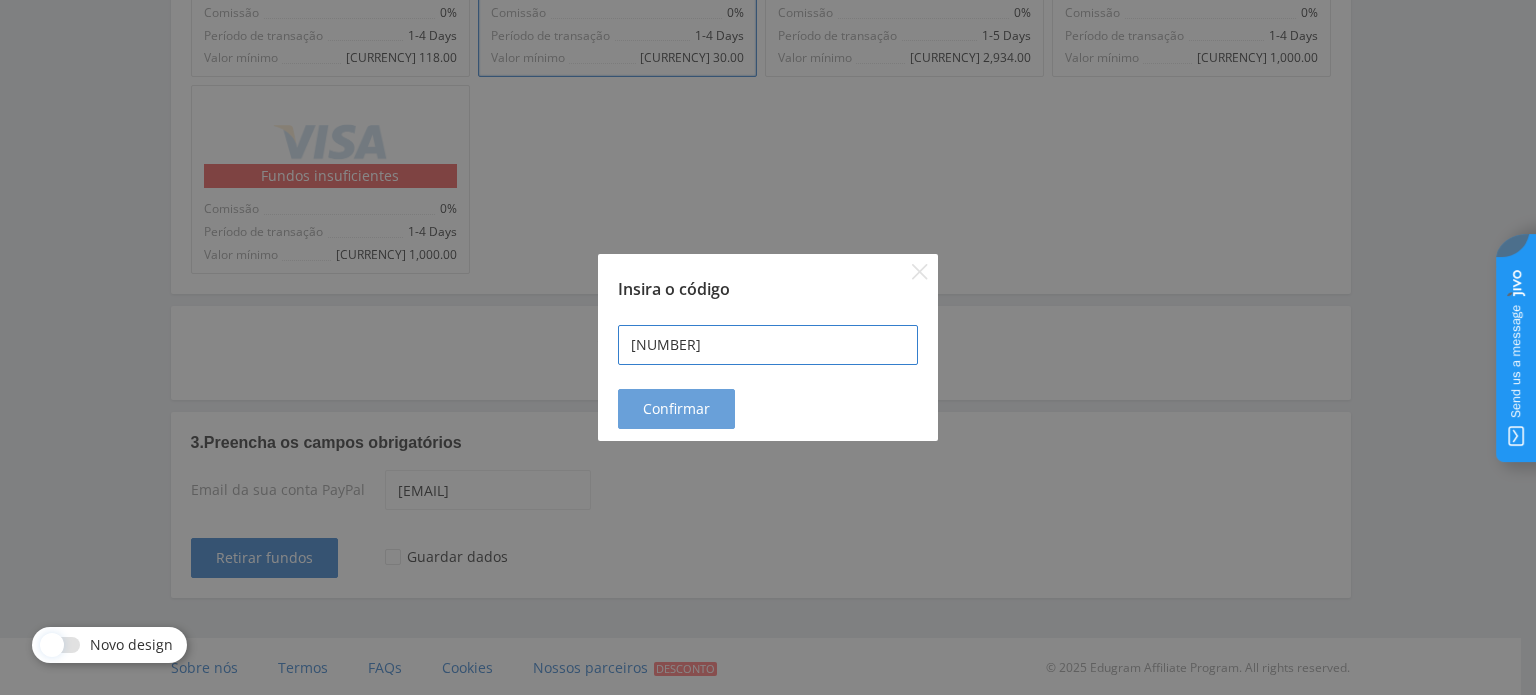 type on "246824" 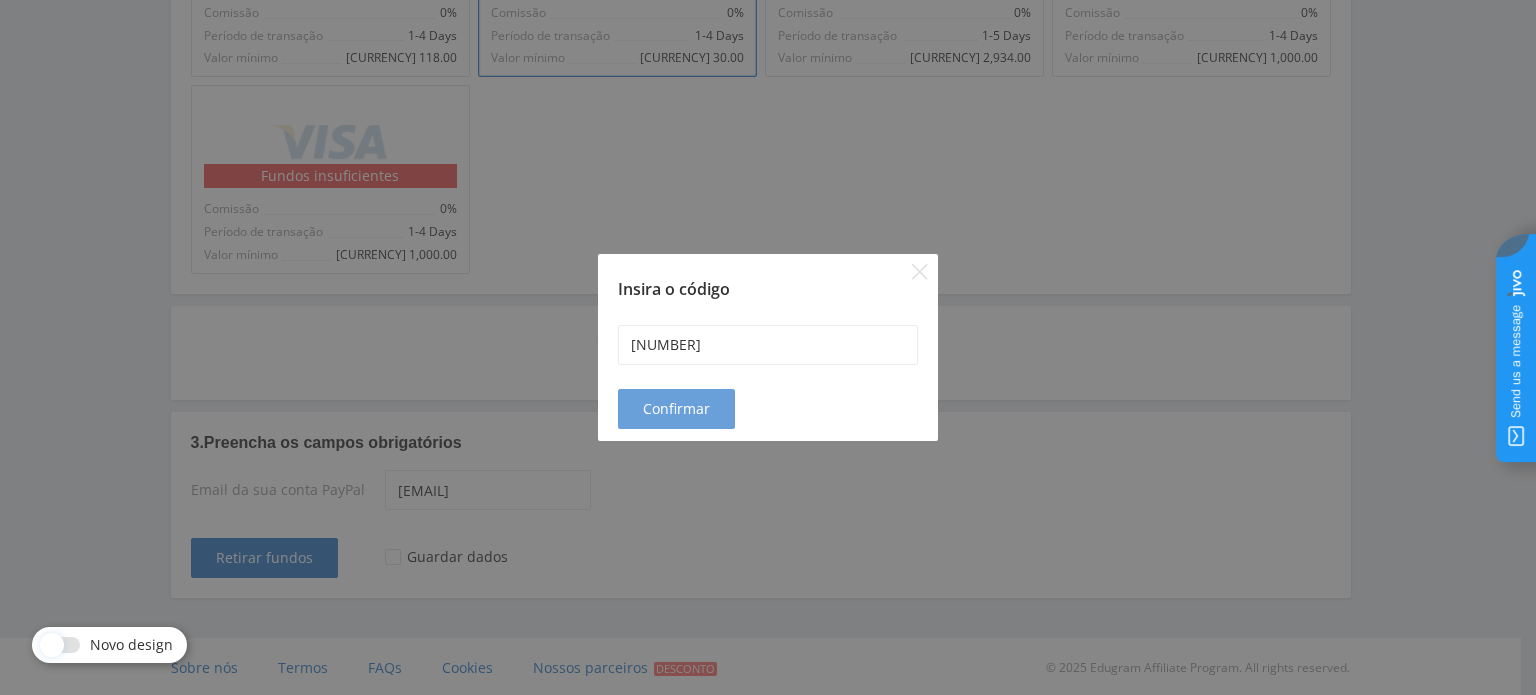 click on "Confirmar" at bounding box center [676, 409] 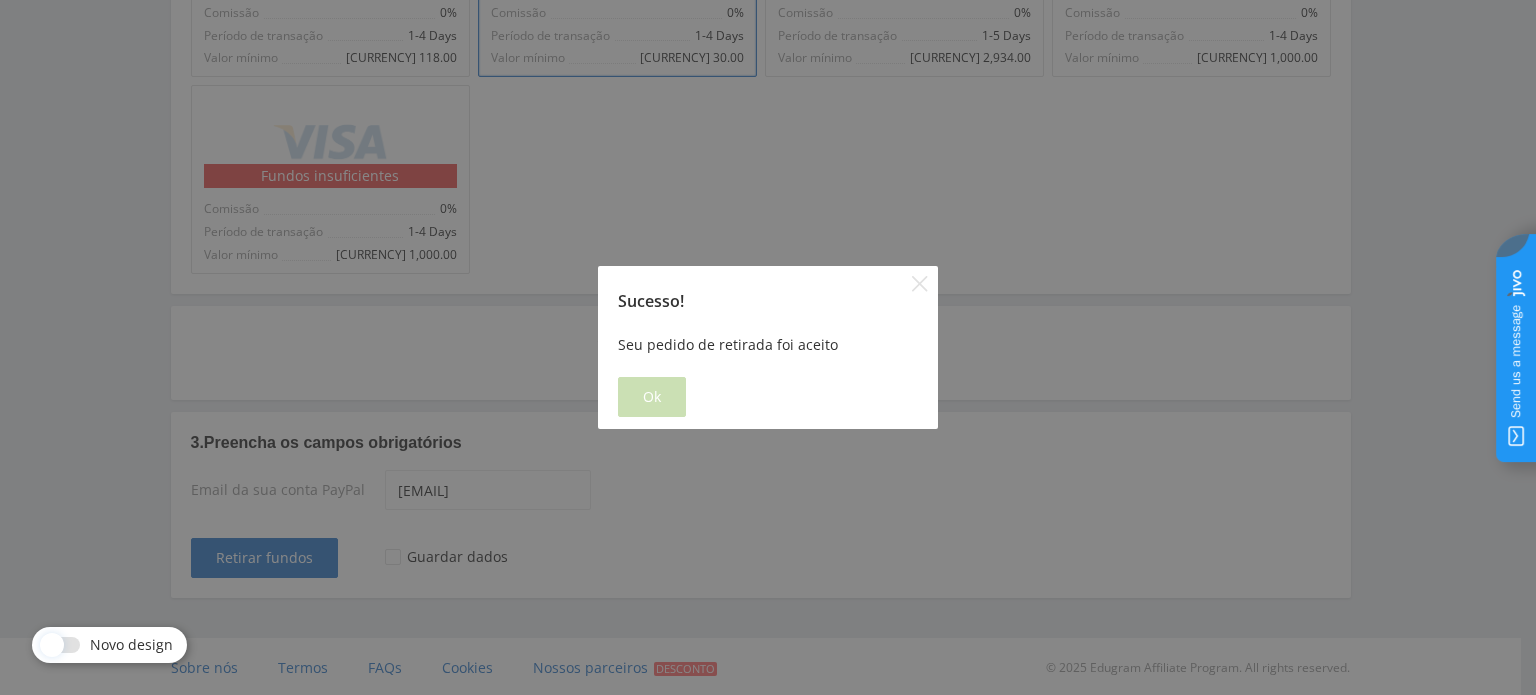 click on "Ok" at bounding box center [652, 397] 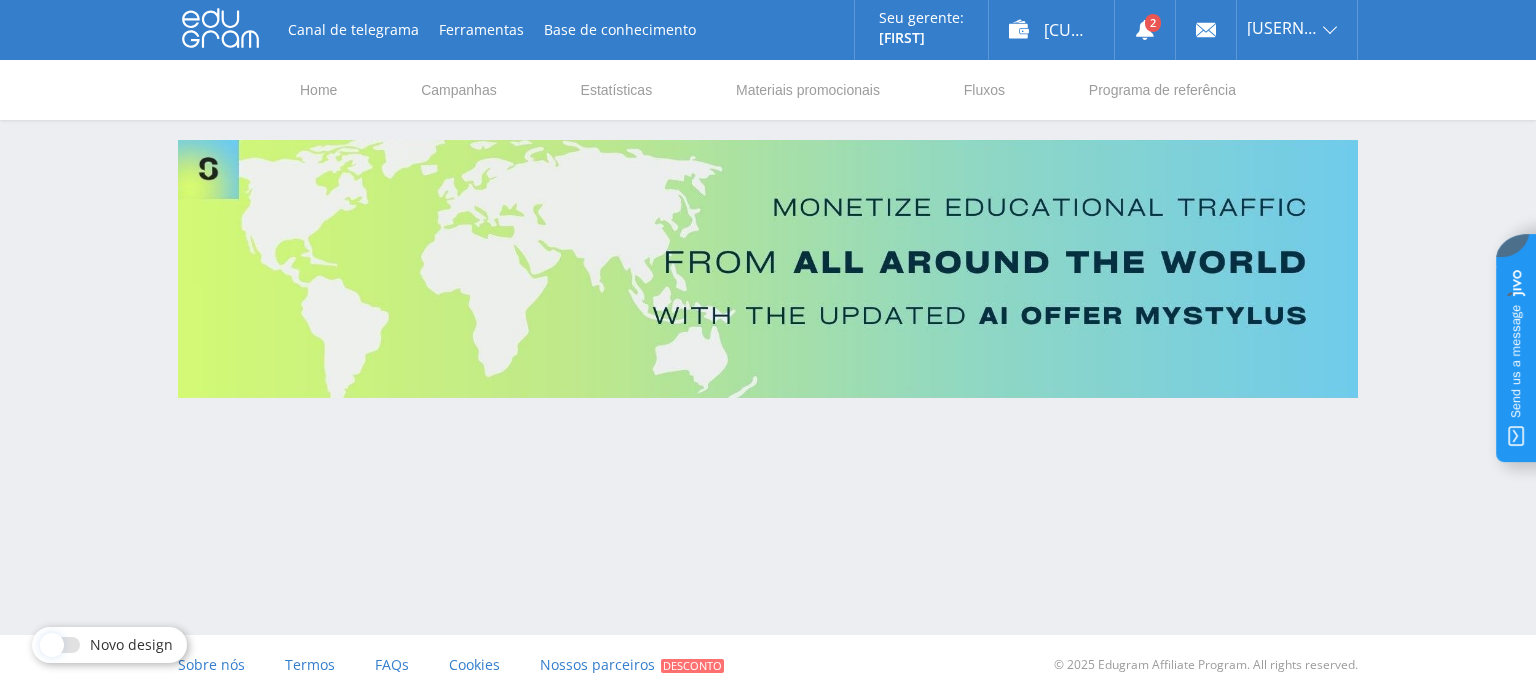 scroll, scrollTop: 0, scrollLeft: 0, axis: both 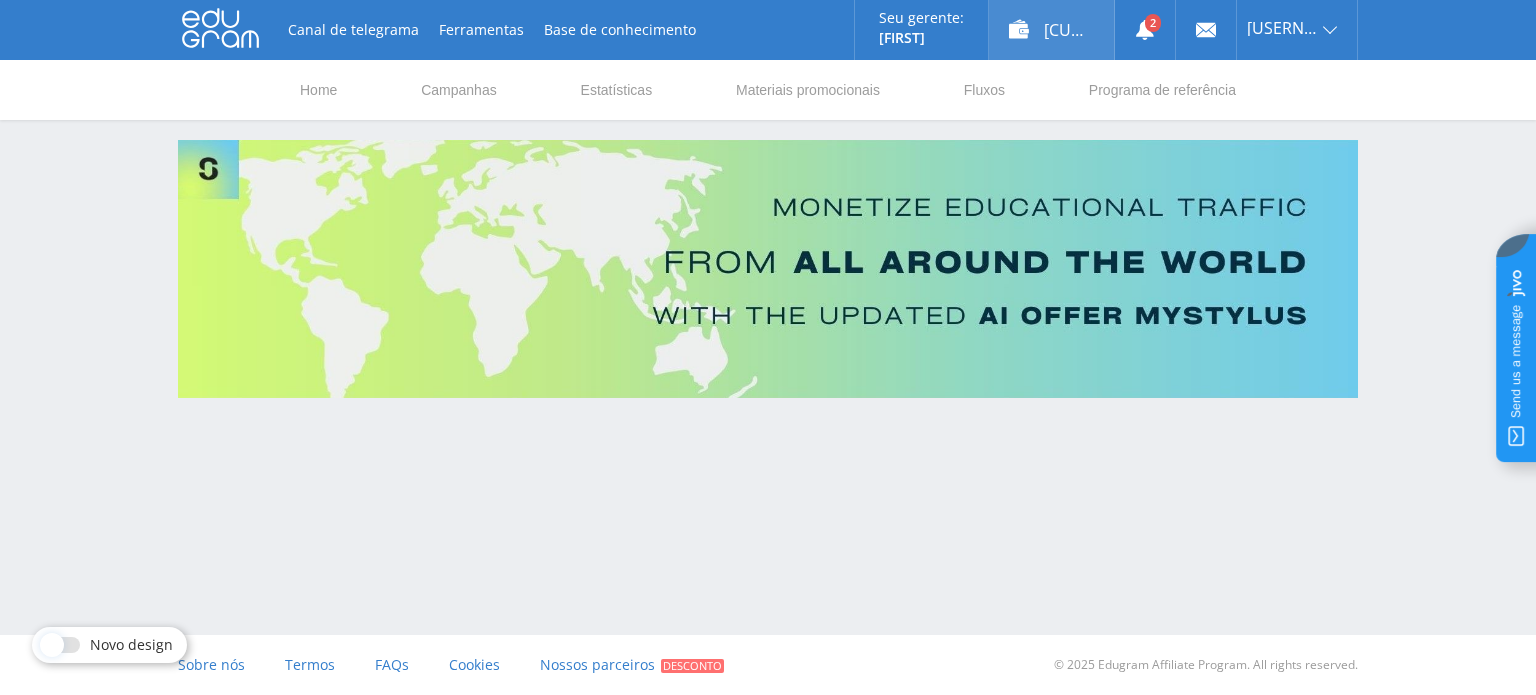 click on "$ 103.87" at bounding box center [1051, 30] 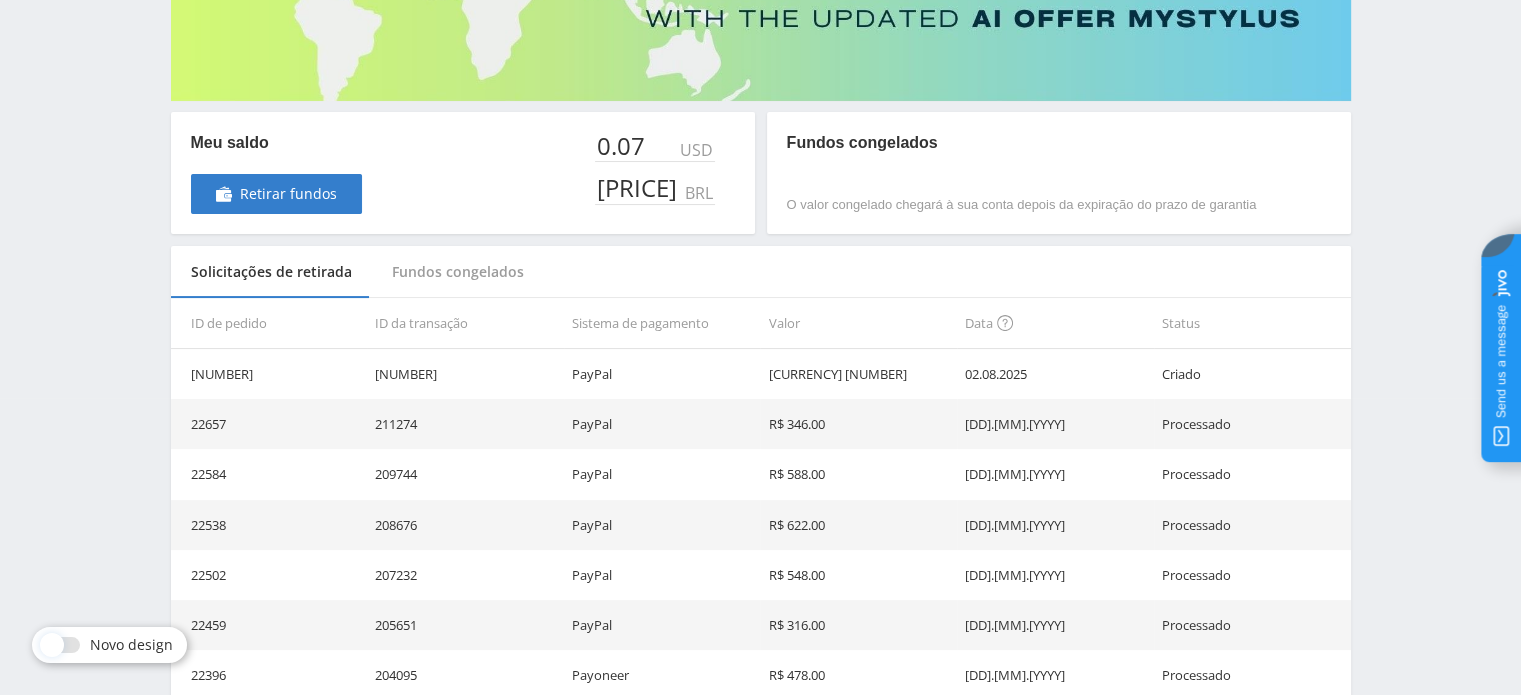 scroll, scrollTop: 300, scrollLeft: 0, axis: vertical 